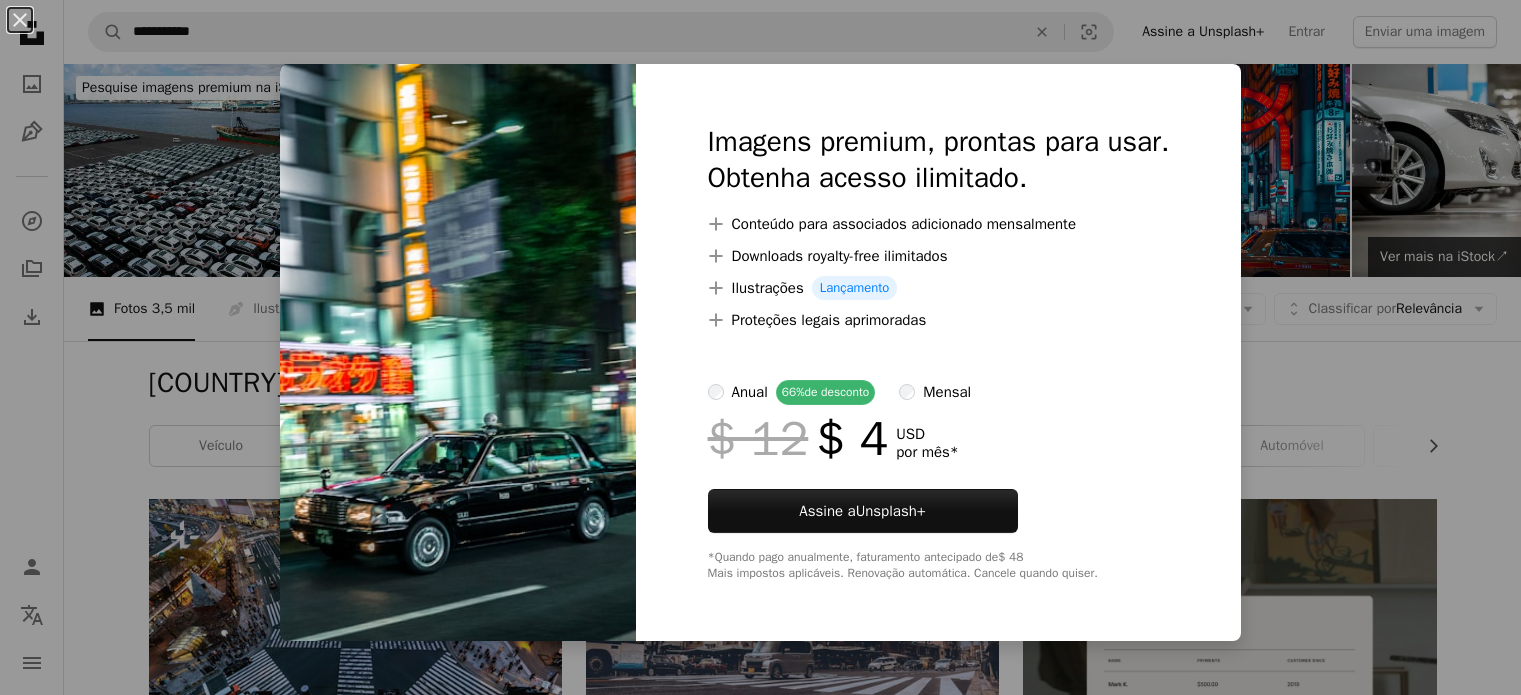 scroll, scrollTop: 6400, scrollLeft: 0, axis: vertical 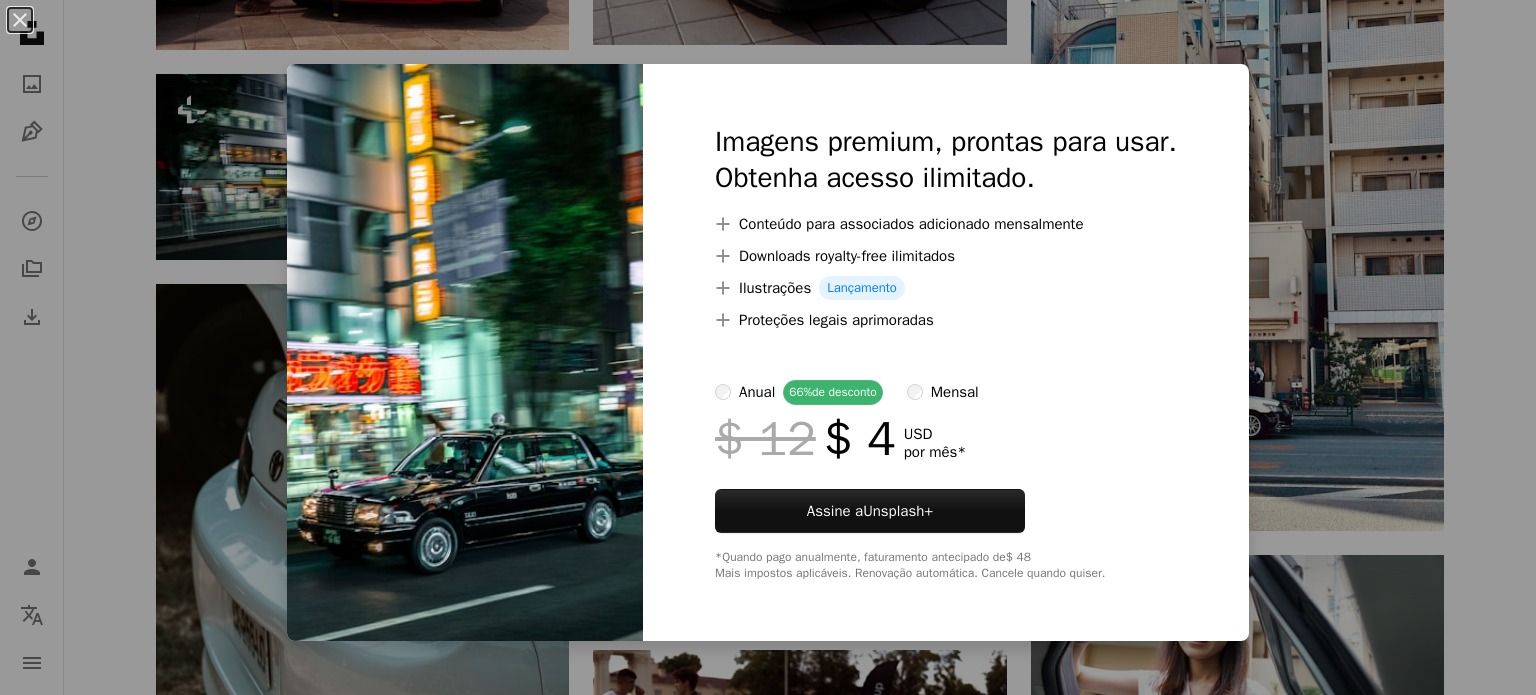 click on "An X shape Imagens premium, prontas para usar. Obtenha acesso ilimitado. A plus sign Conteúdo para associados adicionado mensalmente A plus sign Downloads royalty-free ilimitados A plus sign Ilustrações  Lançamento A plus sign Proteções legais aprimoradas anual 66%  de desconto mensal $ 12   $ 4 USD por mês * Assine a  Unsplash+ *Quando pago anualmente, faturamento antecipado de  $ 48 Mais impostos aplicáveis. Renovação automática. Cancele quando quiser." at bounding box center [768, 347] 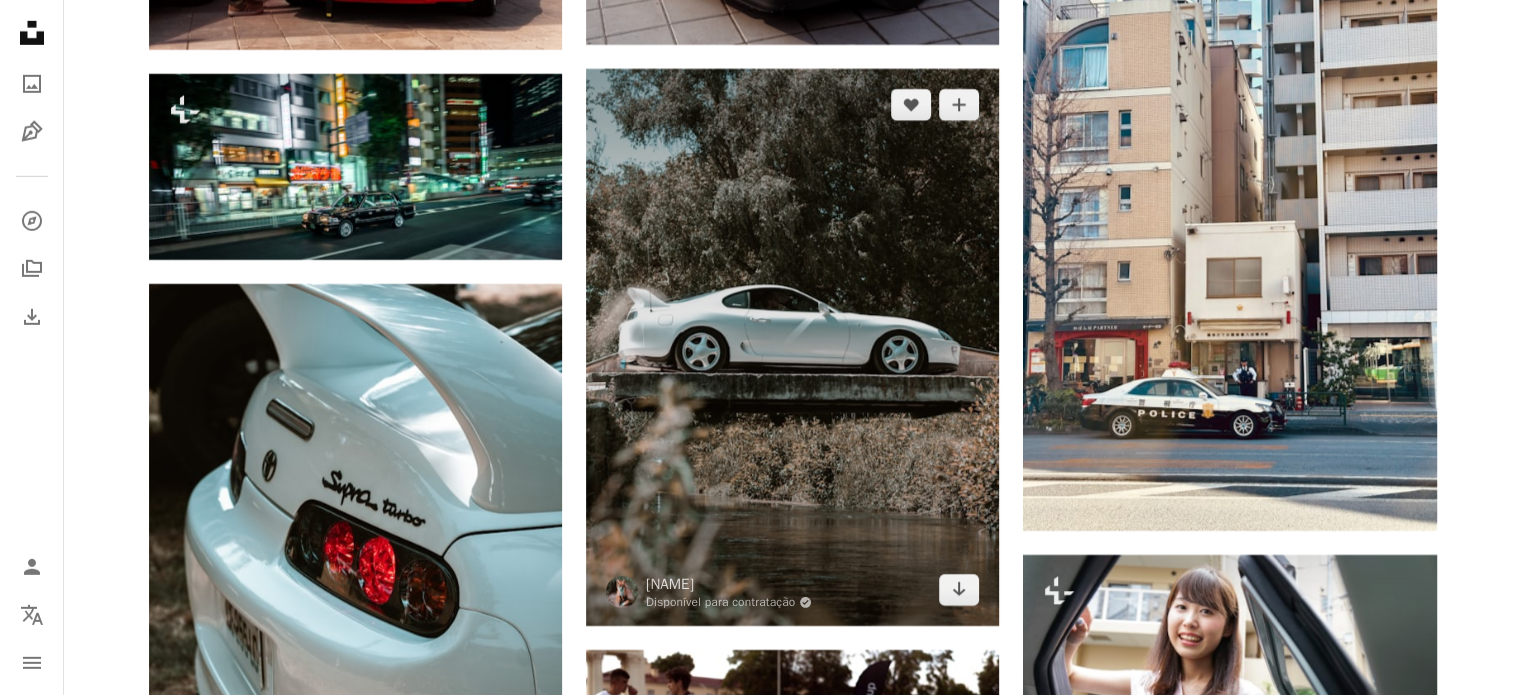 click at bounding box center (792, 347) 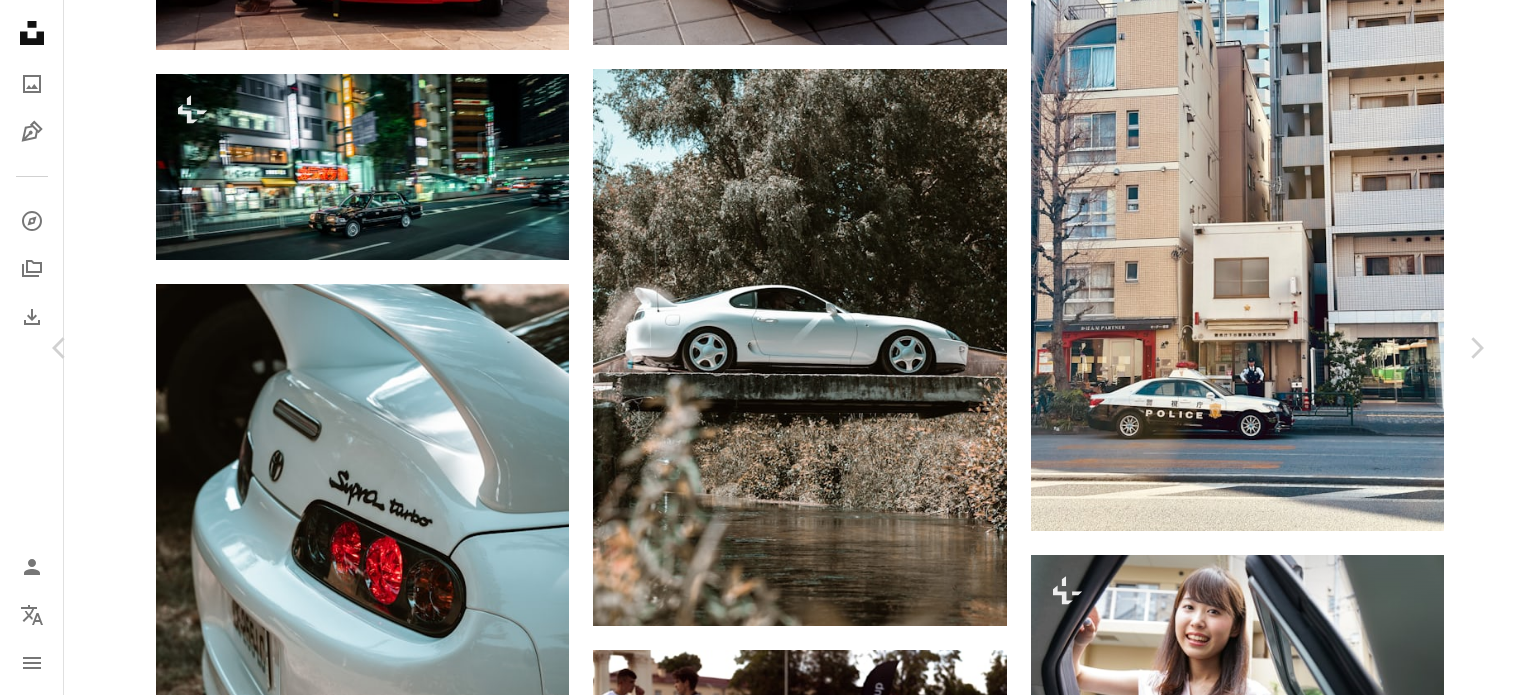 click on "An X shape Chevron left Chevron right [NAME] Disponível para contratação A checkmark inside of a circle A heart A plus sign Baixar gratuitamente Chevron down Zoom in Visualizações 22.096 Downloads 416 A forward-right arrow Compartilhar Info icon Informações More Actions Calendar outlined Publicada em 12 de julho de 2023 Camera Panasonic, DC-S5M2 Safety Uso gratuito sob a Licença da Unsplash carro [COUNTRY] [PRODUCT] automotivo [PRODUCT] [COUNTRY] carros carro esportivo veículo máquina roda pneu roda do carro roda de liga leve Coupe amortecedor Fotos de stock gratuitas Pesquise imagens premium relacionadas na iStock | Economize 20% com o código UNSPLASH20 Ver mais na iStock ↗ Imagens relacionadas A heart A plus sign AngelsSloppyPhotos Disponível para contratação A checkmark inside of a circle Arrow pointing down Plus sign for Unsplash+ A heart A plus sign Planet Volumes Para Unsplash+ A lock Baixar A heart A plus sign Erik Mclean Disponível para contratação Arrow pointing down" at bounding box center [768, 3573] 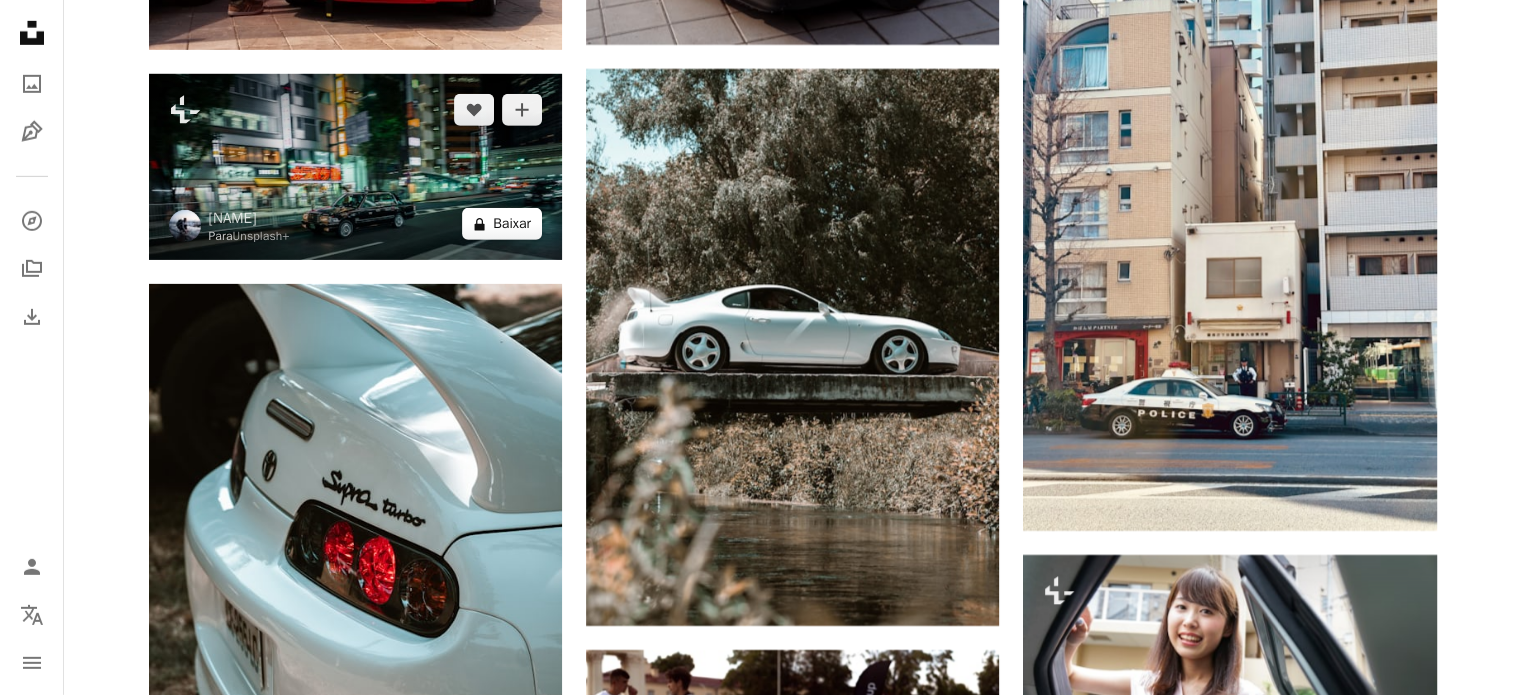 click on "A lock Baixar" at bounding box center (502, 224) 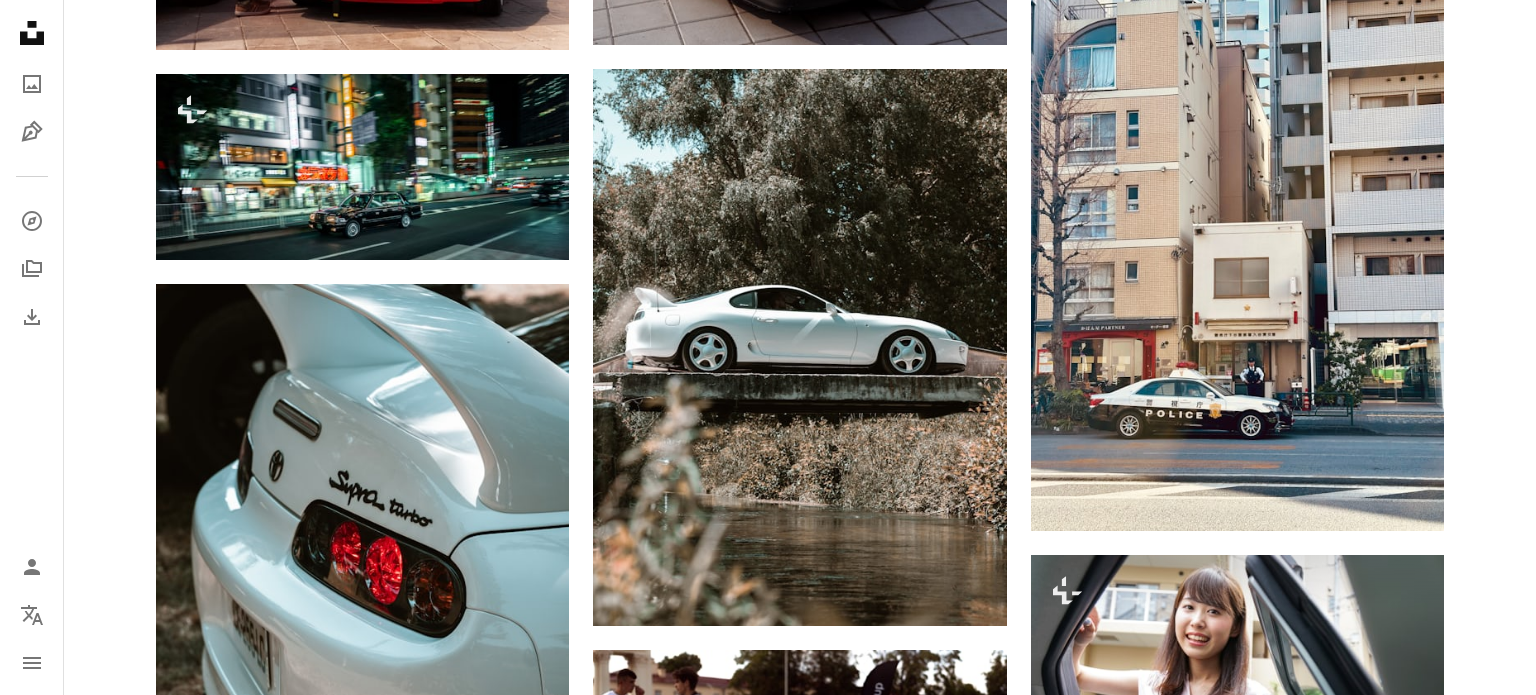 click on "An X shape Imagens premium, prontas para usar. Obtenha acesso ilimitado. A plus sign Conteúdo para associados adicionado mensalmente A plus sign Downloads royalty-free ilimitados A plus sign Ilustrações  Lançamento A plus sign Proteções legais aprimoradas anual 66%  de desconto mensal $ 12   $ 4 USD por mês * Assine a  Unsplash+ *Quando pago anualmente, faturamento antecipado de  $ 48 Mais impostos aplicáveis. Renovação automática. Cancele quando quiser." at bounding box center (768, 3573) 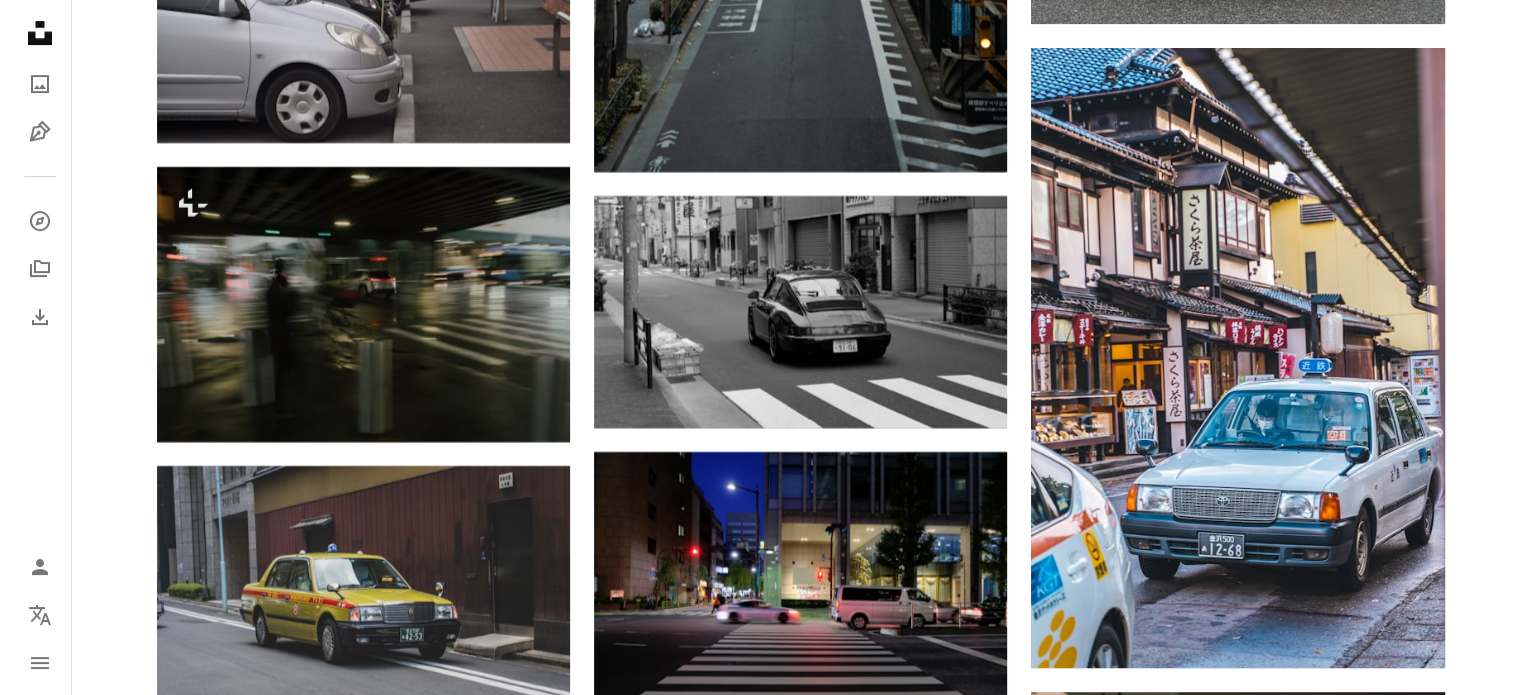 scroll, scrollTop: 8400, scrollLeft: 0, axis: vertical 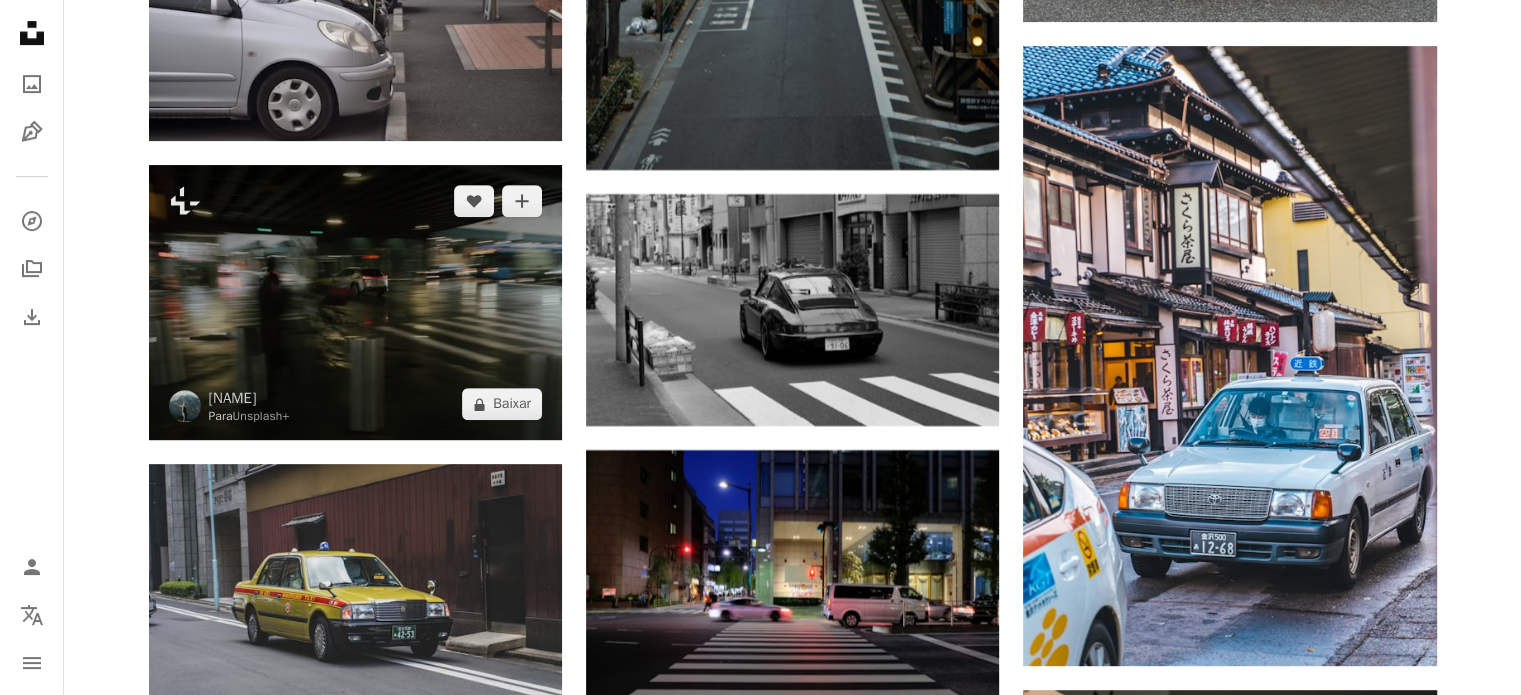 click at bounding box center (355, 302) 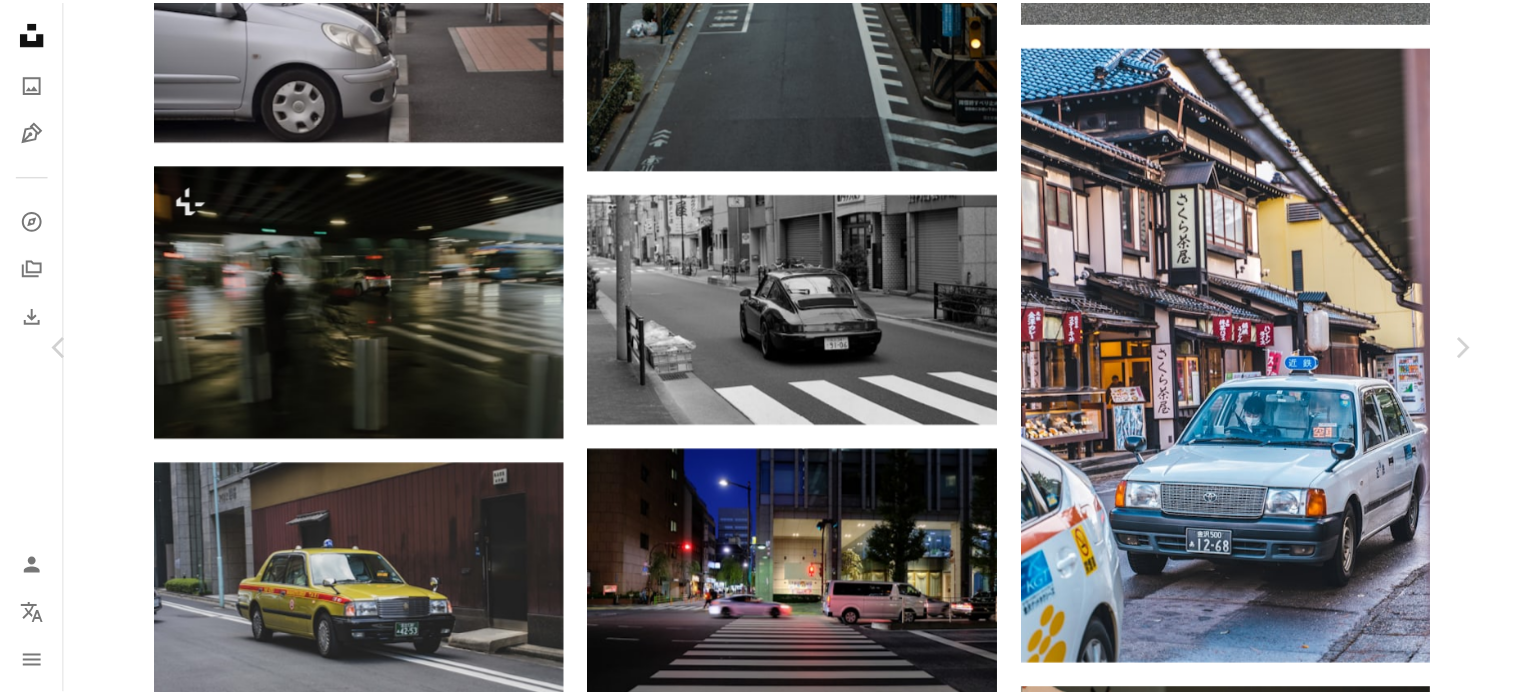 scroll, scrollTop: 100, scrollLeft: 0, axis: vertical 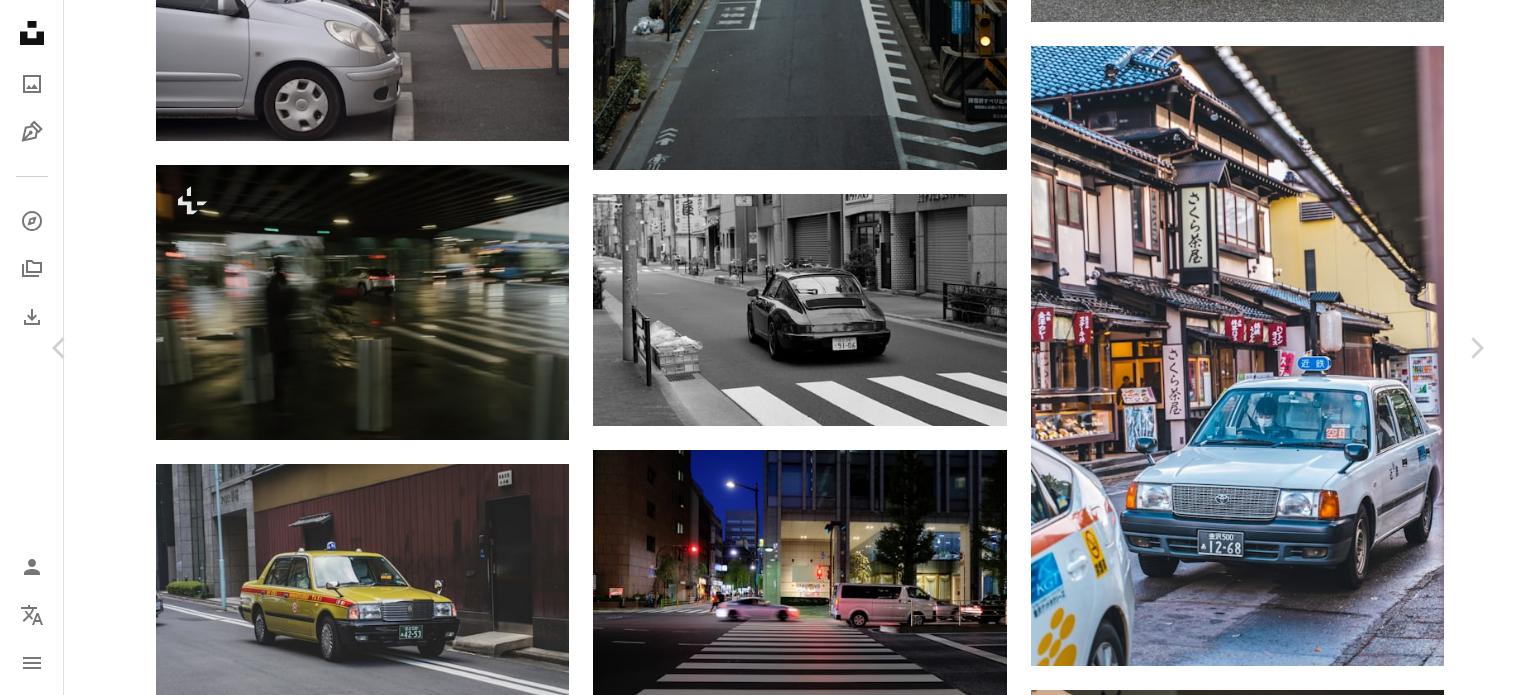 click on "An X shape Chevron left Chevron right [NAME] Para Unsplash+ A heart A plus sign A lock Baixar Zoom in A forward-right arrow Compartilhar More Actions Abstrair › Desfoque de movimento Calendar outlined Publicada em 2 de dezembro de 2024 Camera SONY, ILCE-7M3 Safety Com a Licença da Unsplash+ escuro papel de parede escuro fundo escuro estética escura fotografia de rua escuridão humor Moody atmosférico Imagens Creative Commons Desta série Plus sign for Unsplash+ Plus sign for Unsplash+ Imagens relacionadas Plus sign for Unsplash+ A heart A plus sign [NAME] Para Unsplash+ A lock Baixar Plus sign for Unsplash+ A heart A plus sign [NAME] Para Unsplash+ A lock Baixar Plus sign for Unsplash+ A heart A plus sign [NAME] Para Unsplash+ A lock Baixar Plus sign for Unsplash+ A heart A plus sign [NAME] Para Unsplash+ A lock Baixar Plus sign for Unsplash+ A heart A plus sign Jr Korpa Para Unsplash+ A lock Baixar Plus sign for Unsplash+ A heart A plus sign Para" at bounding box center [768, 4404] 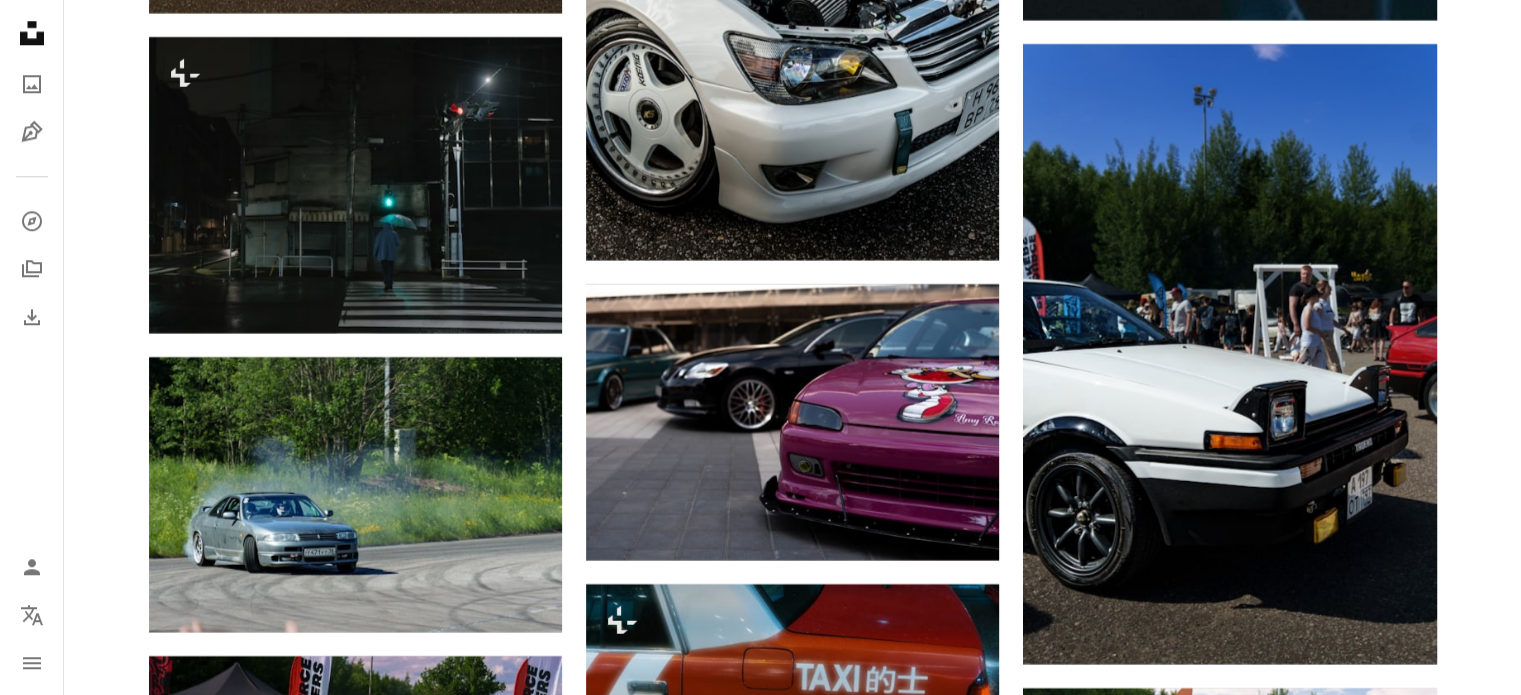 scroll, scrollTop: 17100, scrollLeft: 0, axis: vertical 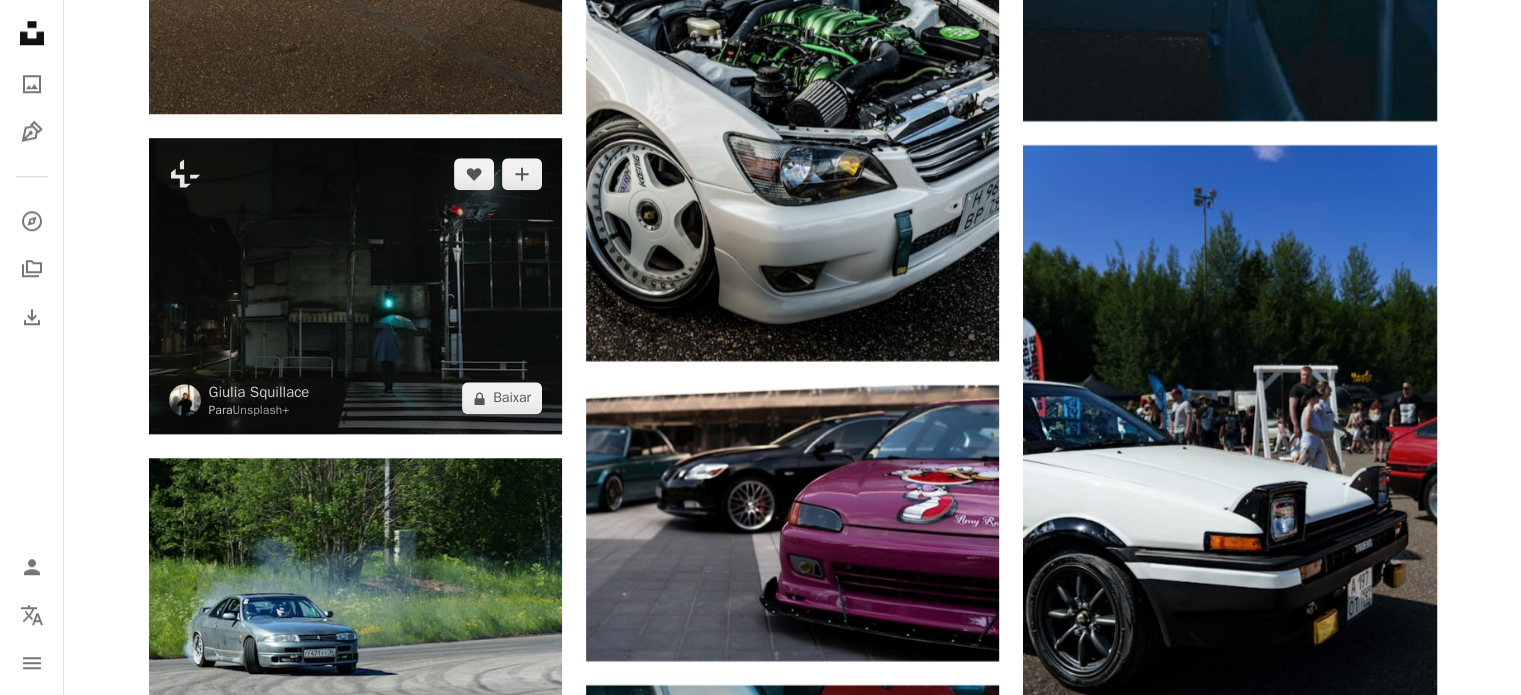 click at bounding box center [355, 286] 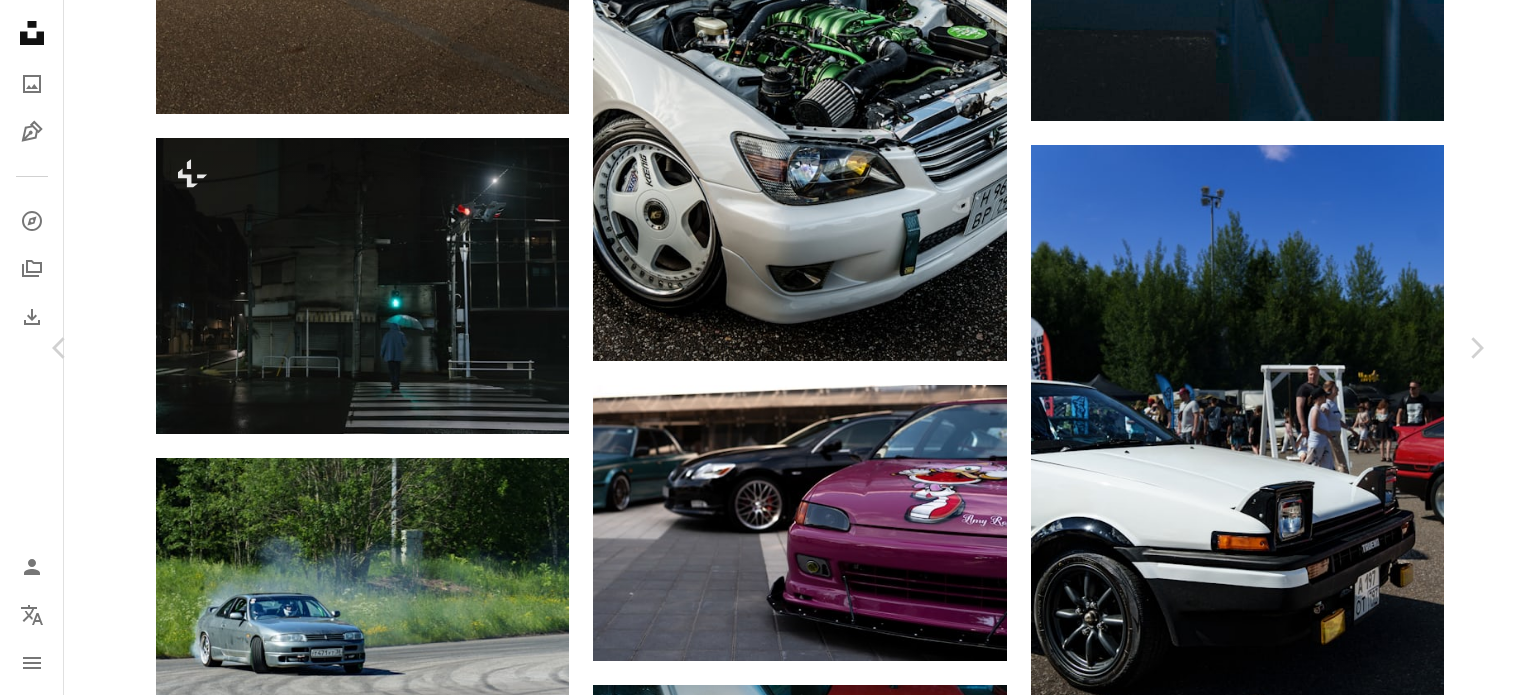 click on "An X shape Chevron left Chevron right [NAME] Para Unsplash+ A heart A plus sign A lock Baixar Zoom in Destaque em Fotografia de Rua A forward-right arrow Compartilhar More Actions Calendar outlined Publicada em 28 de novembro de 2024 Camera SONY, ILCE-7C Safety Com a Licença da Unsplash+ [CITY] chuva Noite [CITY] urbano só solitário fotografia de rua noite de [CITY] guarda-chuva solidão solidão Isolamento Noite isolado homem sozinho introspecção pessoa solitária solidão urbana Fotos de stock gratuitas Desta série Chevron right Plus sign for Unsplash+ Plus sign for Unsplash+ Plus sign for Unsplash+ Plus sign for Unsplash+ Plus sign for Unsplash+ Plus sign for Unsplash+ Plus sign for Unsplash+ Plus sign for Unsplash+ Plus sign for Unsplash+ Plus sign for Unsplash+ Imagens relacionadas Plus sign for Unsplash+ A heart A plus sign [NAME] Para Unsplash+ A lock Baixar Plus sign for Unsplash+ A heart A plus sign [NAME] Para Unsplash+ A lock Baixar Plus sign for Unsplash+" at bounding box center [768, 5099] 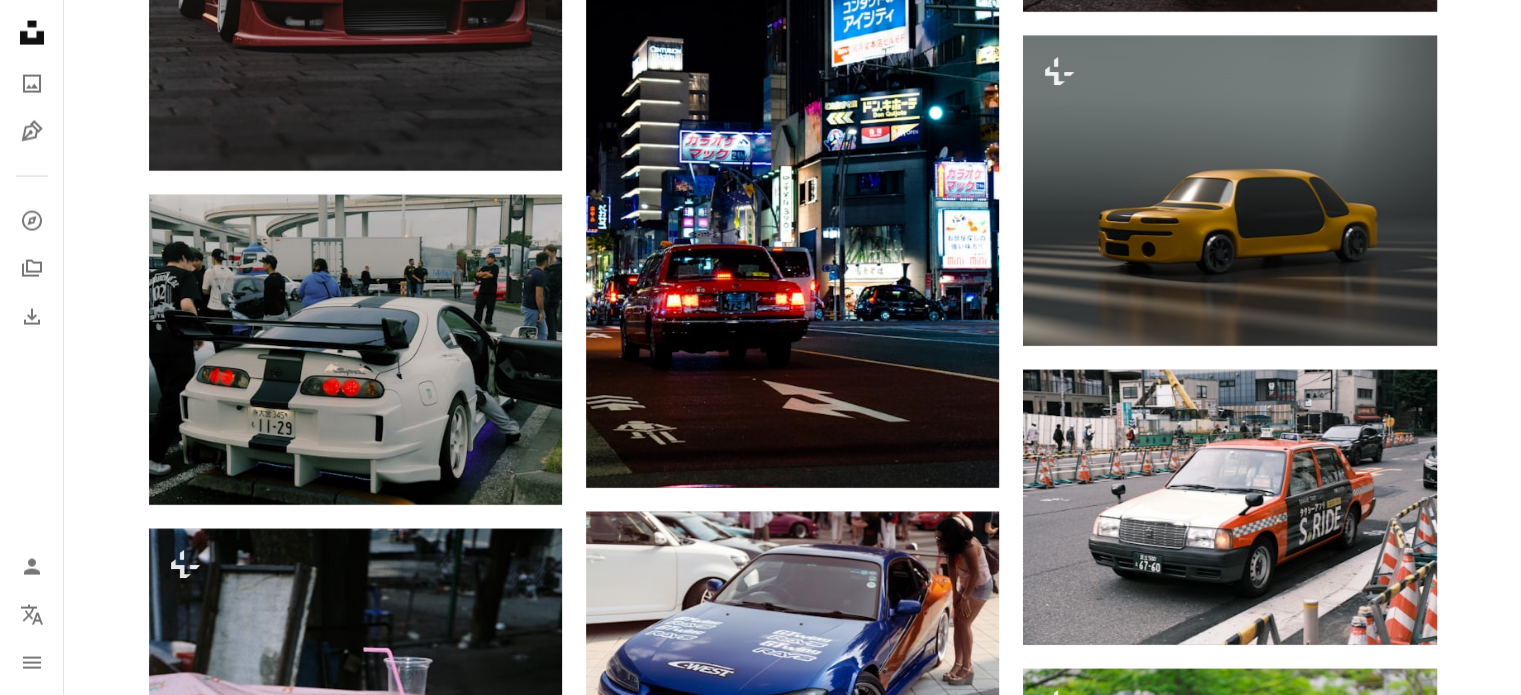 scroll, scrollTop: 19700, scrollLeft: 0, axis: vertical 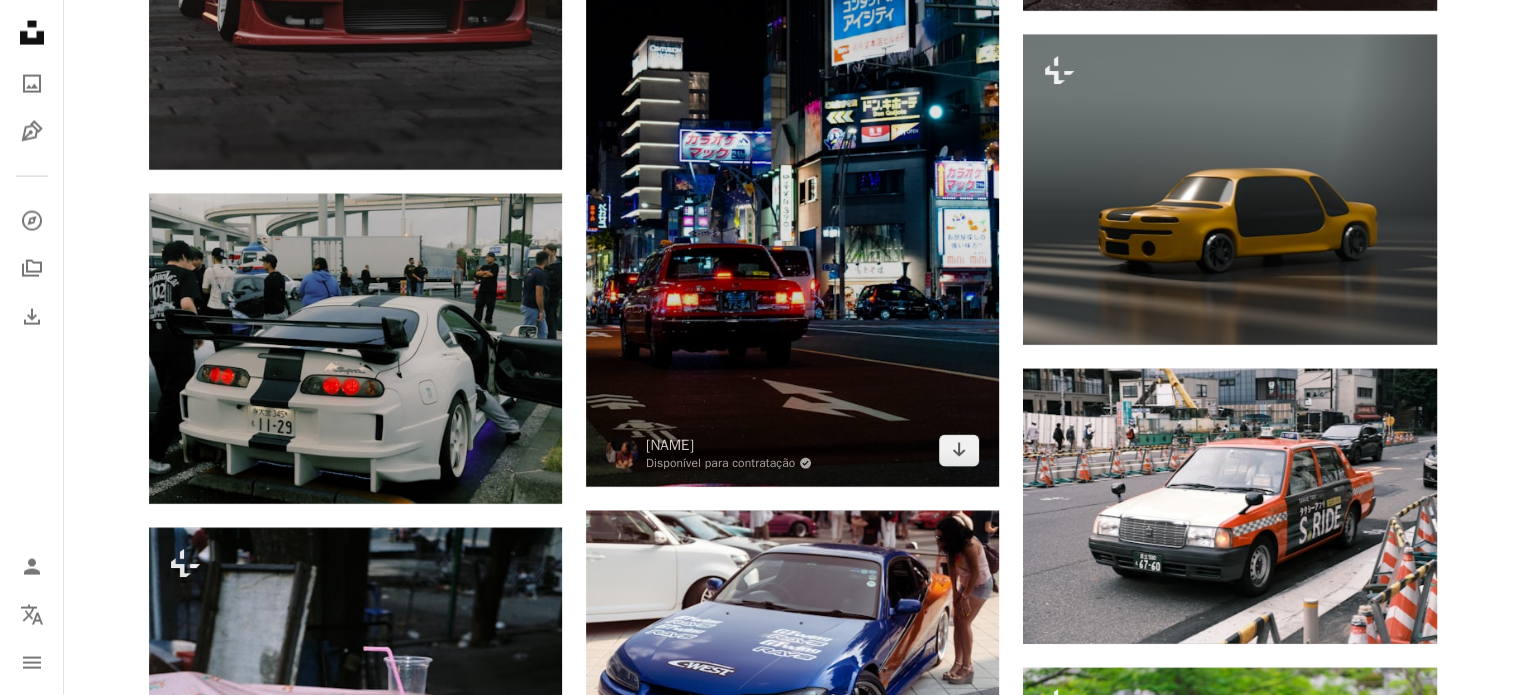 click at bounding box center [792, 175] 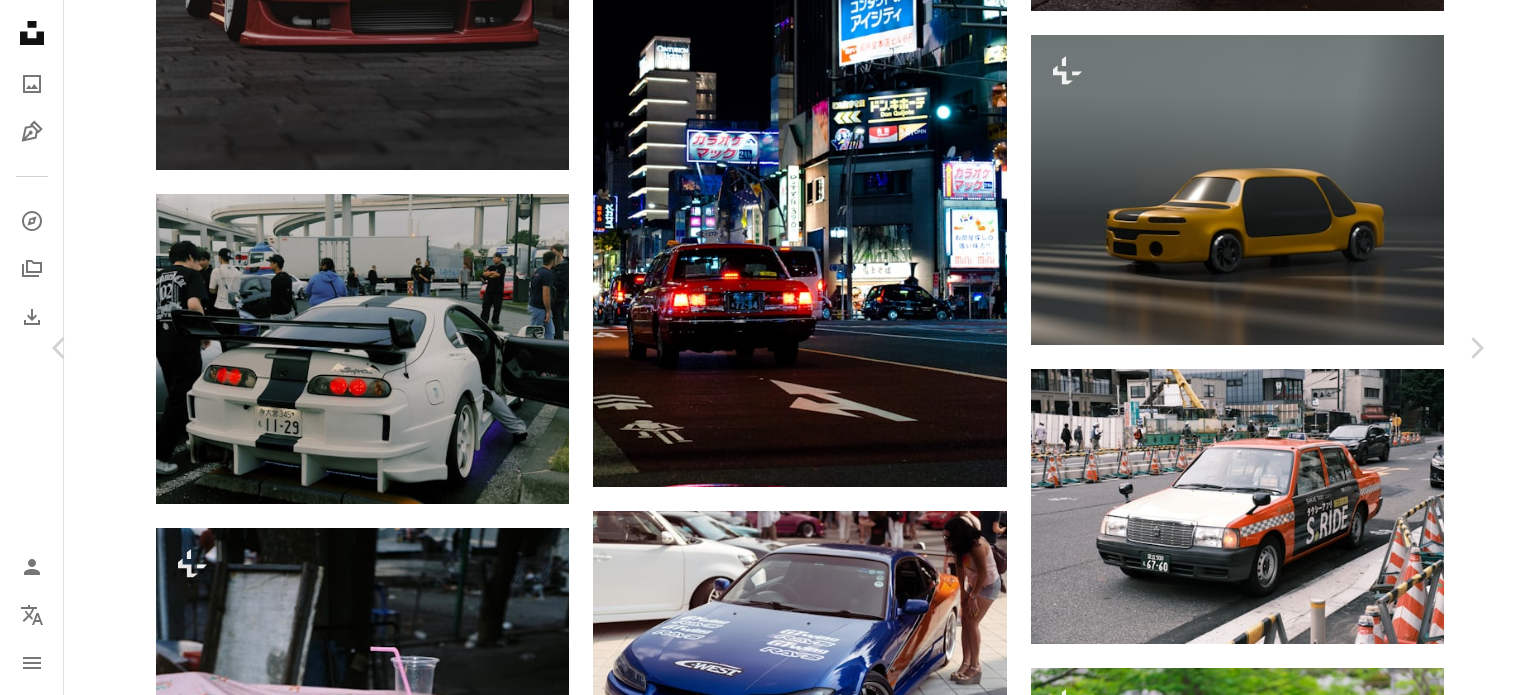 click on "Baixar gratuitamente" at bounding box center (1266, 4897) 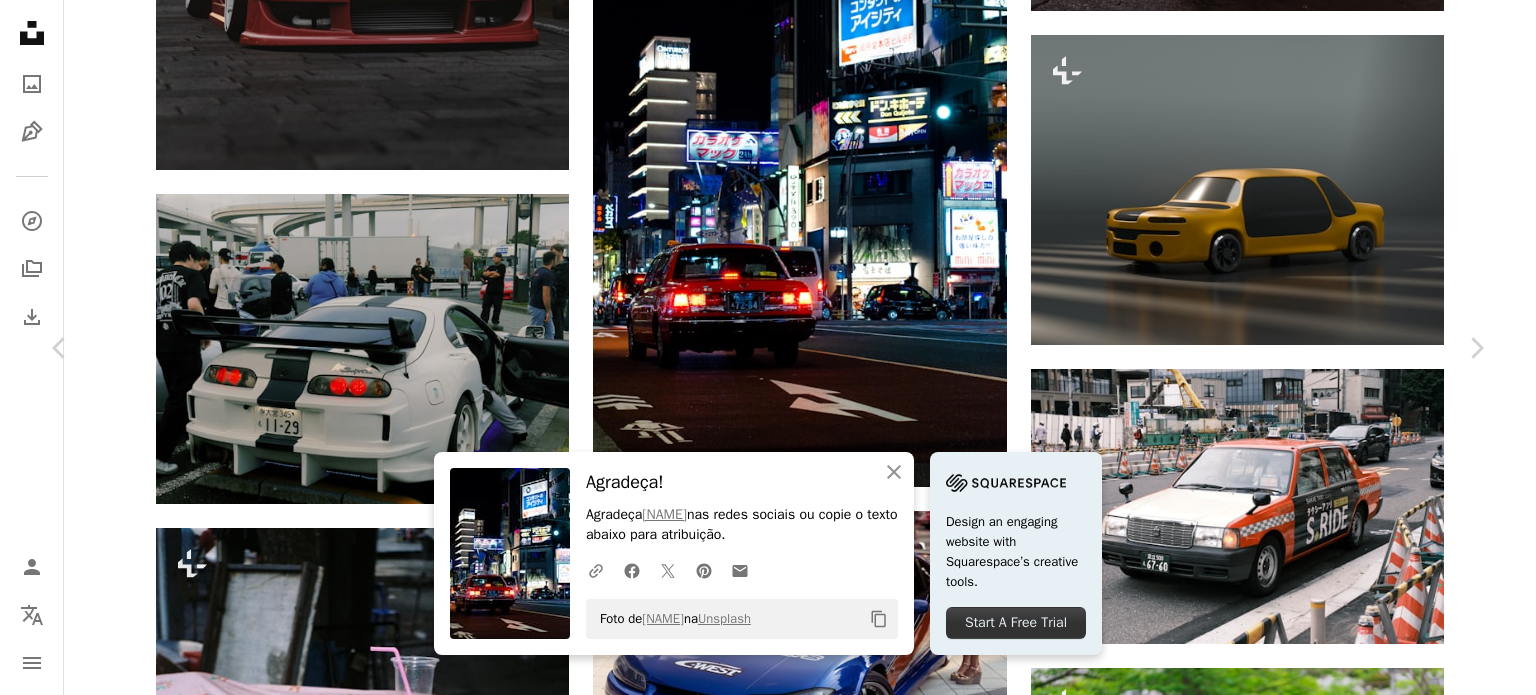 click on "An X shape Chevron left Chevron right An X shape Fechar Agradeça! Agradeça [NAME] nas redes sociais ou copie o texto abaixo para atribuição. A URL sharing icon (chains) Facebook icon X (formerly Twitter) icon Pinterest icon An envelope Foto de [NAME] na Unsplash
Copy content [NAME] Disponível para contratação A checkmark inside of a circle A heart A plus sign Baixar gratuitamente Chevron down Zoom in Visualizações 56.256 Downloads 599 A forward-right arrow Compartilhar Info icon Informações More Actions Calendar outlined Publicada em 6 de julho de 2019 Safety Uso gratuito sob a Licença da Unsplash carro [COUNTRY] Noite [CITY] Cityscape táxi edifício cidade humano caminho luz urbano veículo transporte outdoor cidade automóvel anúncio asfalto centro Planos de fundo Pesquise imagens premium relacionadas na iStock | Economize 20% com o código UNSPLASH20 Ver mais na iStock ↗ Finn" at bounding box center (768, 5197) 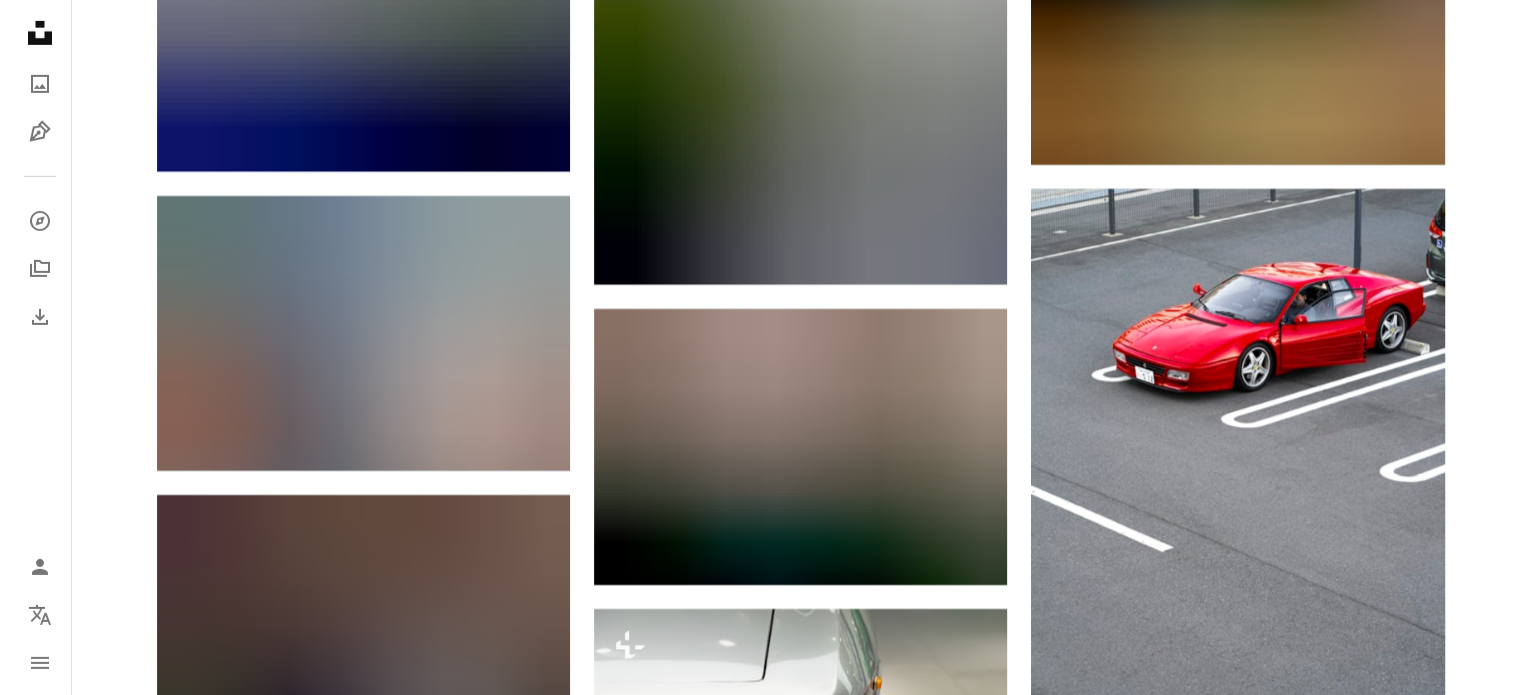 scroll, scrollTop: 22000, scrollLeft: 0, axis: vertical 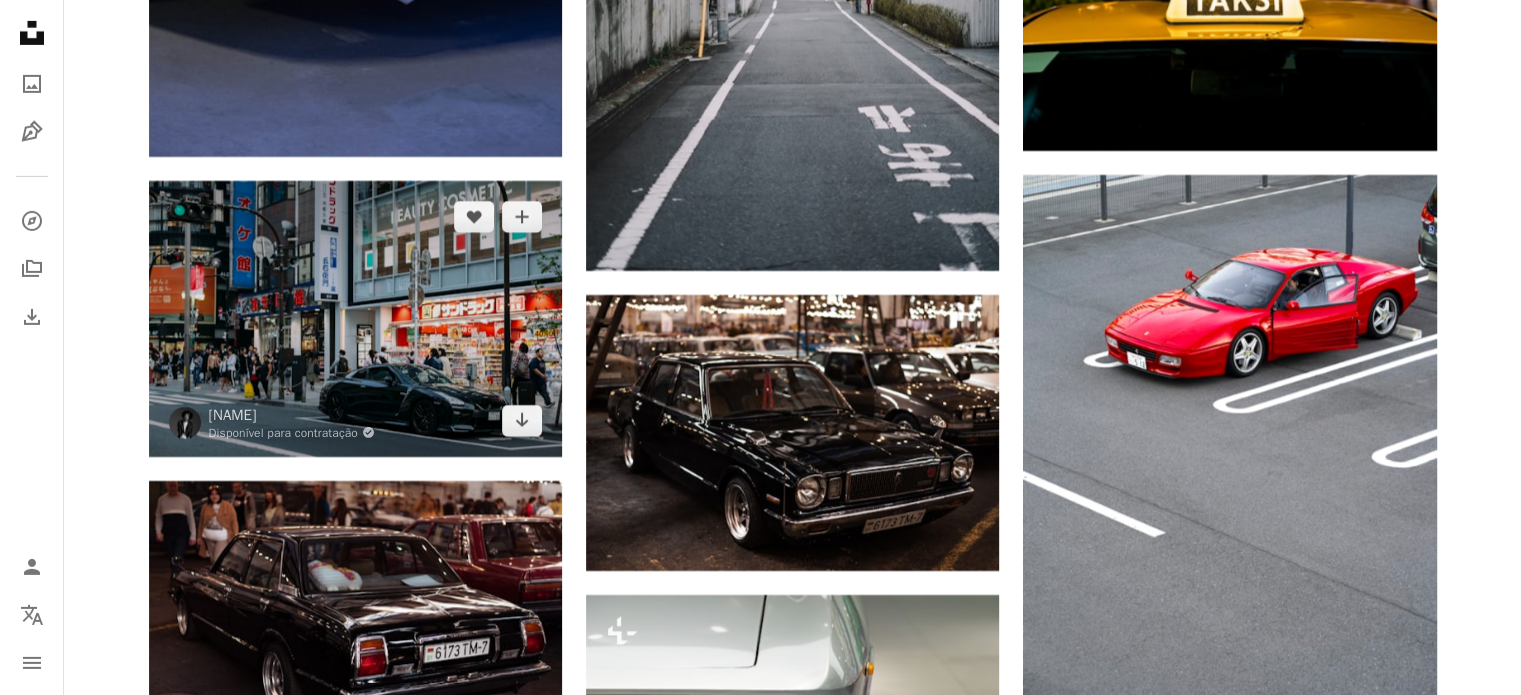 click at bounding box center (355, 318) 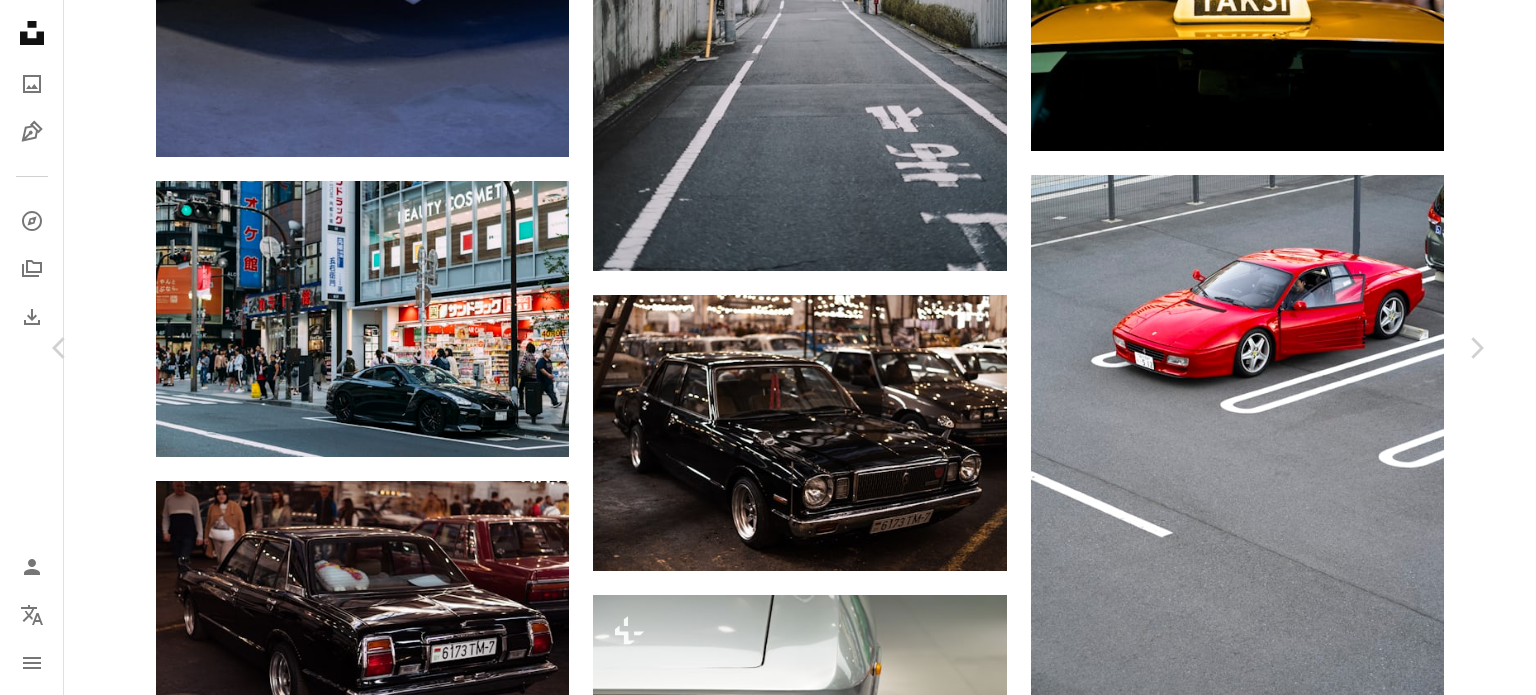 click on "Baixar gratuitamente" at bounding box center [1266, 5417] 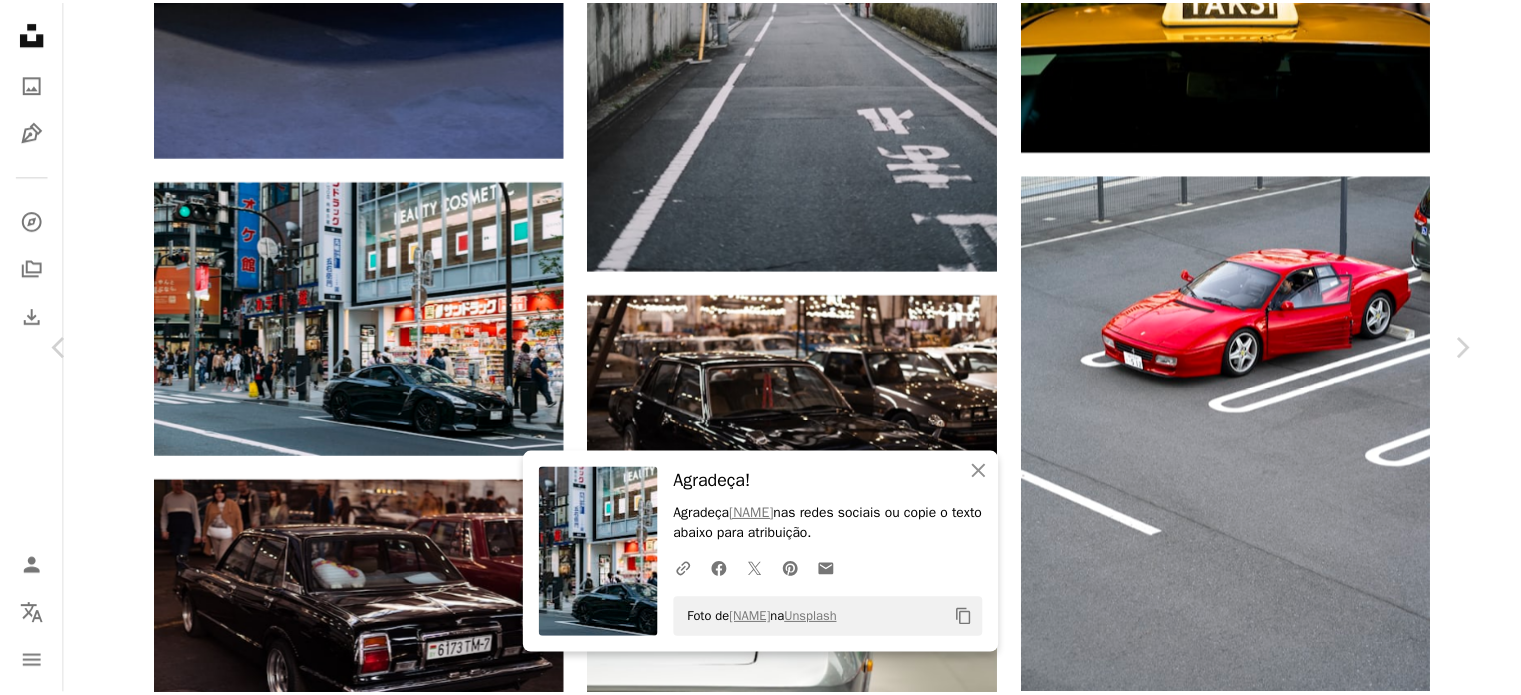 scroll, scrollTop: 0, scrollLeft: 0, axis: both 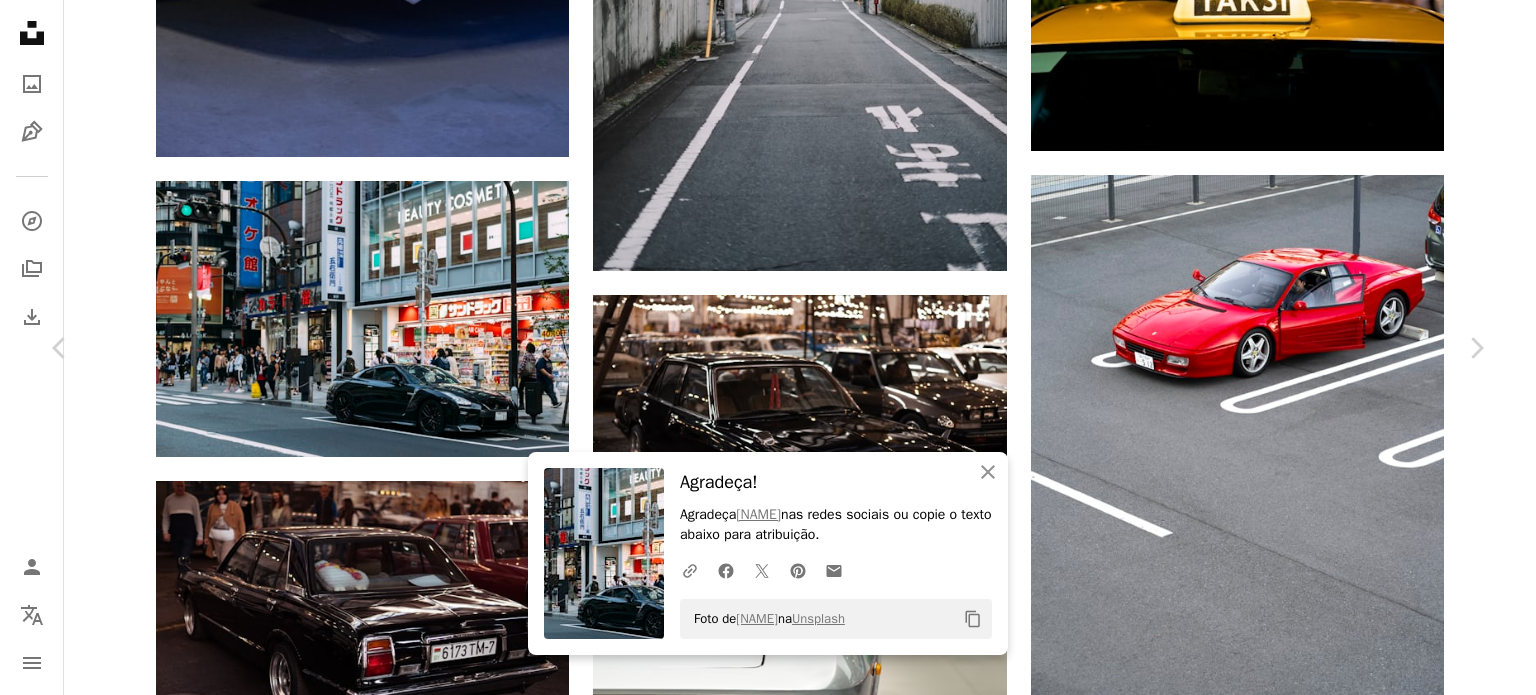click on "An X shape Chevron left Chevron right An X shape Fechar Agradeça! Agradeça [NAME] nas redes sociais ou copie o texto abaixo para atribuição. A URL sharing icon (chains) Facebook icon X (formerly Twitter) icon Pinterest icon An envelope Foto de [NAME] na Unsplash
Copy content [NAME] Disponível para contratação A checkmark inside of a circle A heart A plus sign Baixar gratuitamente Chevron down Zoom in Visualizações 56.422 Downloads 781 Destaque em Fotografia de Rua A forward-right arrow Compartilhar Info icon Informações More Actions A map marker [CITY], [COUNTRY] Calendar outlined Publicada em 4 de abril de 2018 Camera Canon, EOS 6D Safety Uso gratuito sob a Licença da Unsplash carro [COUNTRY] [CITY] fotografia de rua Skyline gtr vida noturna shinjuku Planos de fundo Pesquise imagens premium relacionadas na iStock | Economize 20% com o código UNSPLASH20 Ver mais na iStock ↗ Imagens relacionadas A heart A plus sign [NAME] Arrow pointing down" at bounding box center [768, 5717] 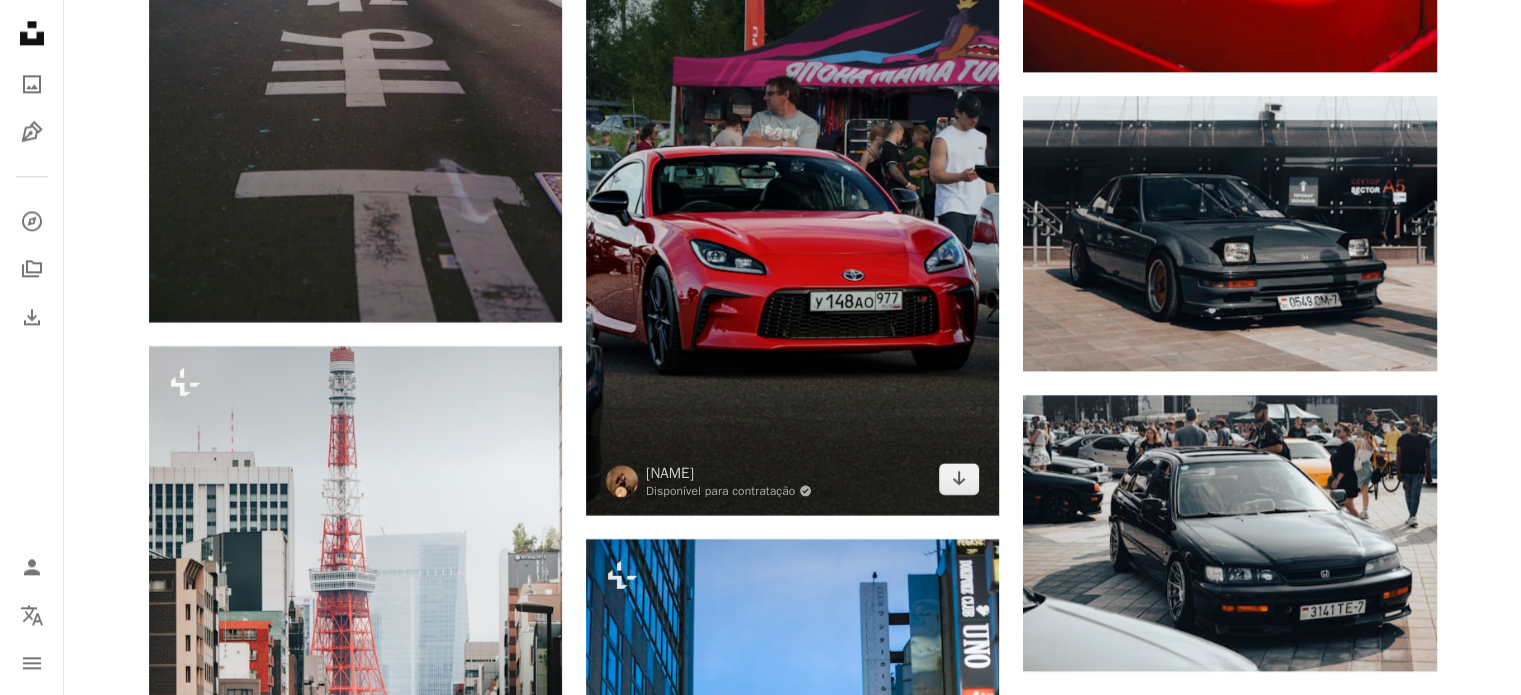 scroll, scrollTop: 9700, scrollLeft: 0, axis: vertical 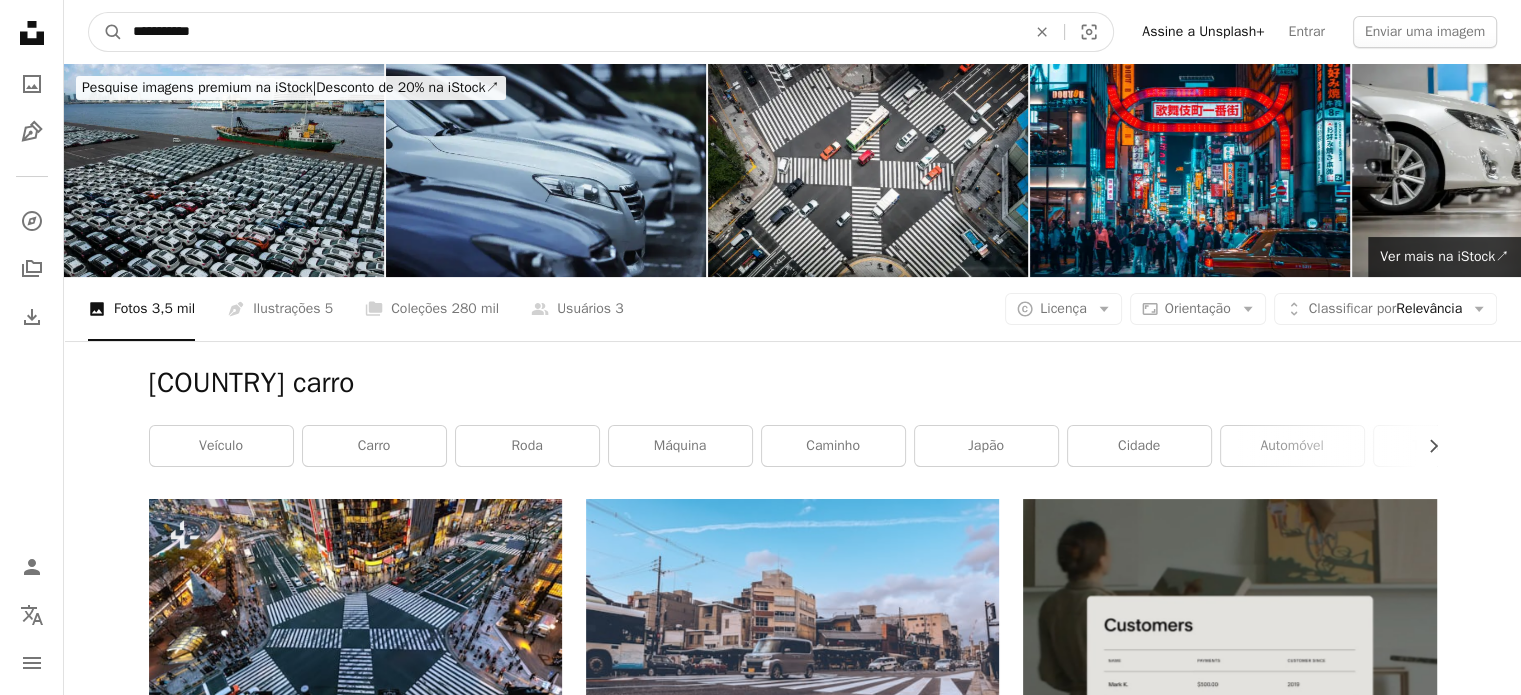 click on "**********" at bounding box center (571, 32) 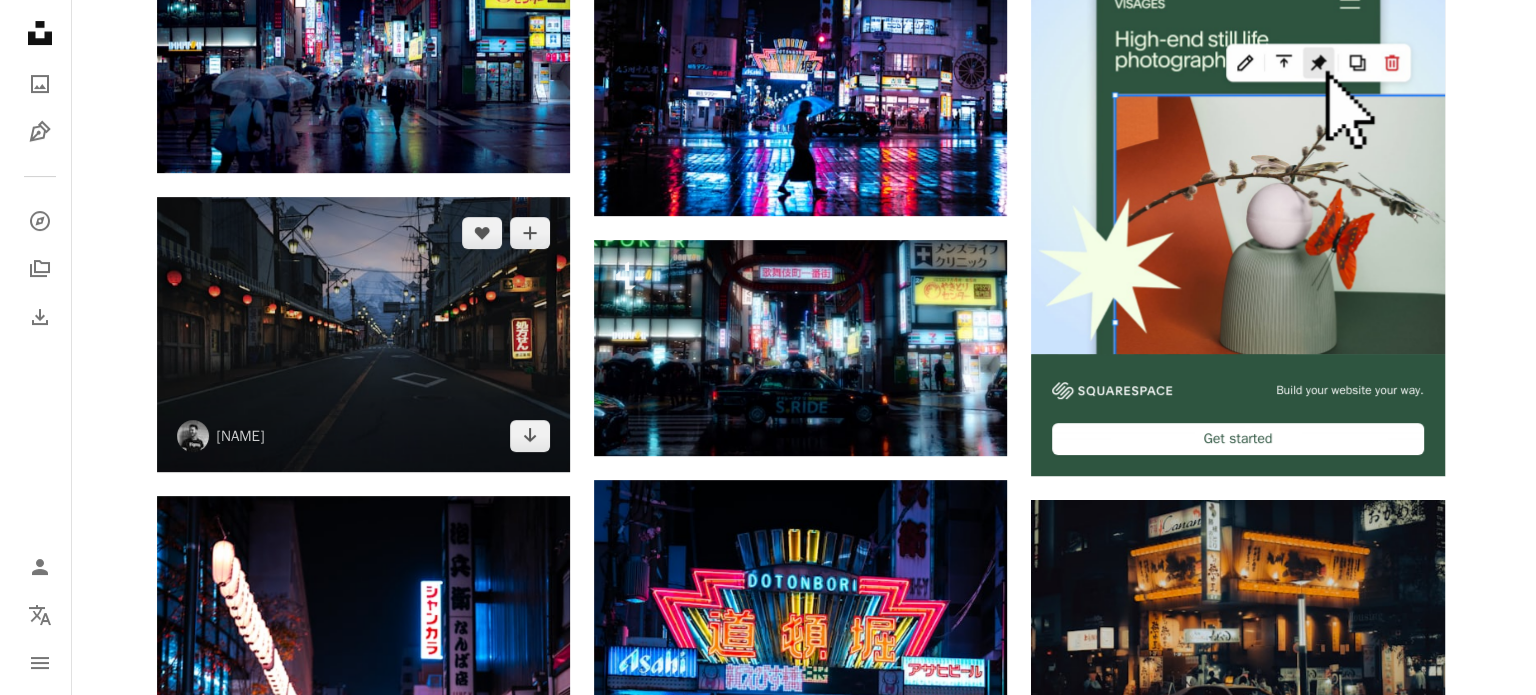 scroll, scrollTop: 600, scrollLeft: 0, axis: vertical 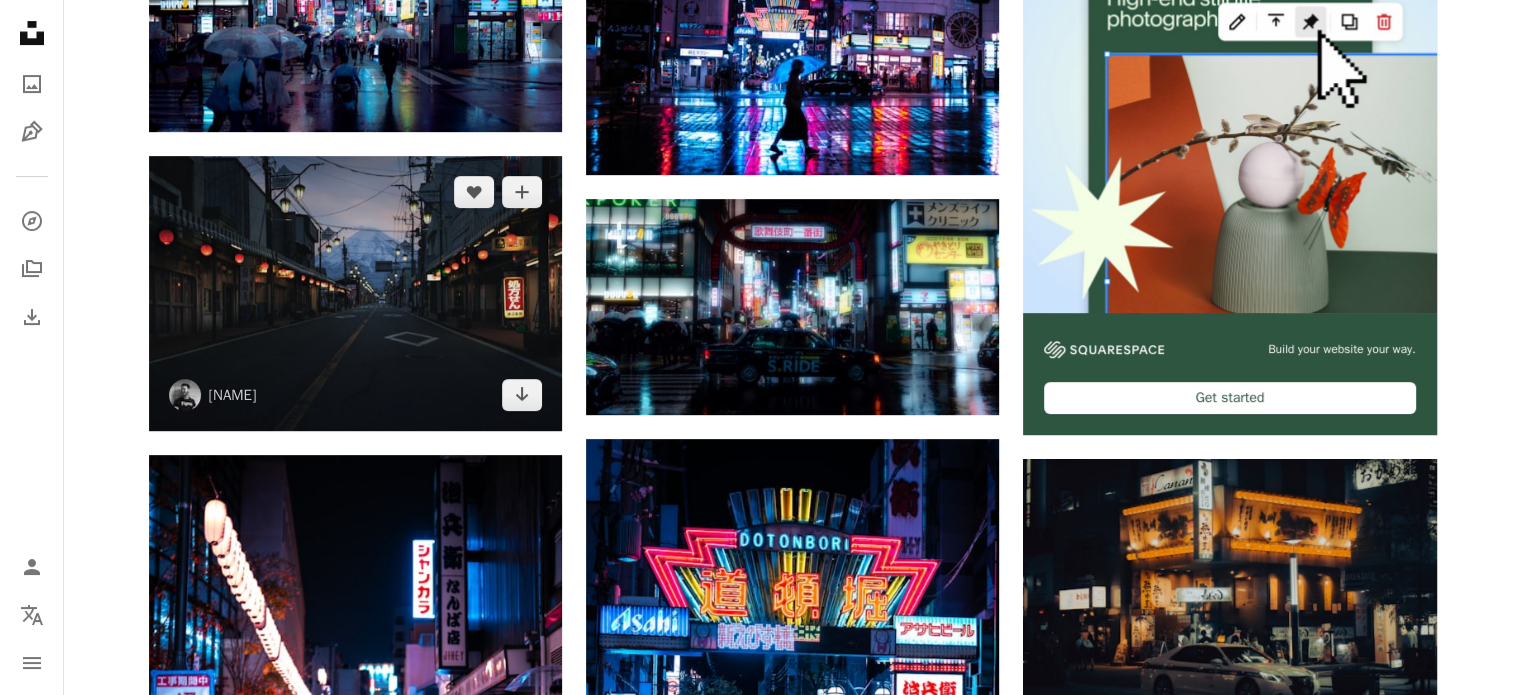 click at bounding box center (355, 293) 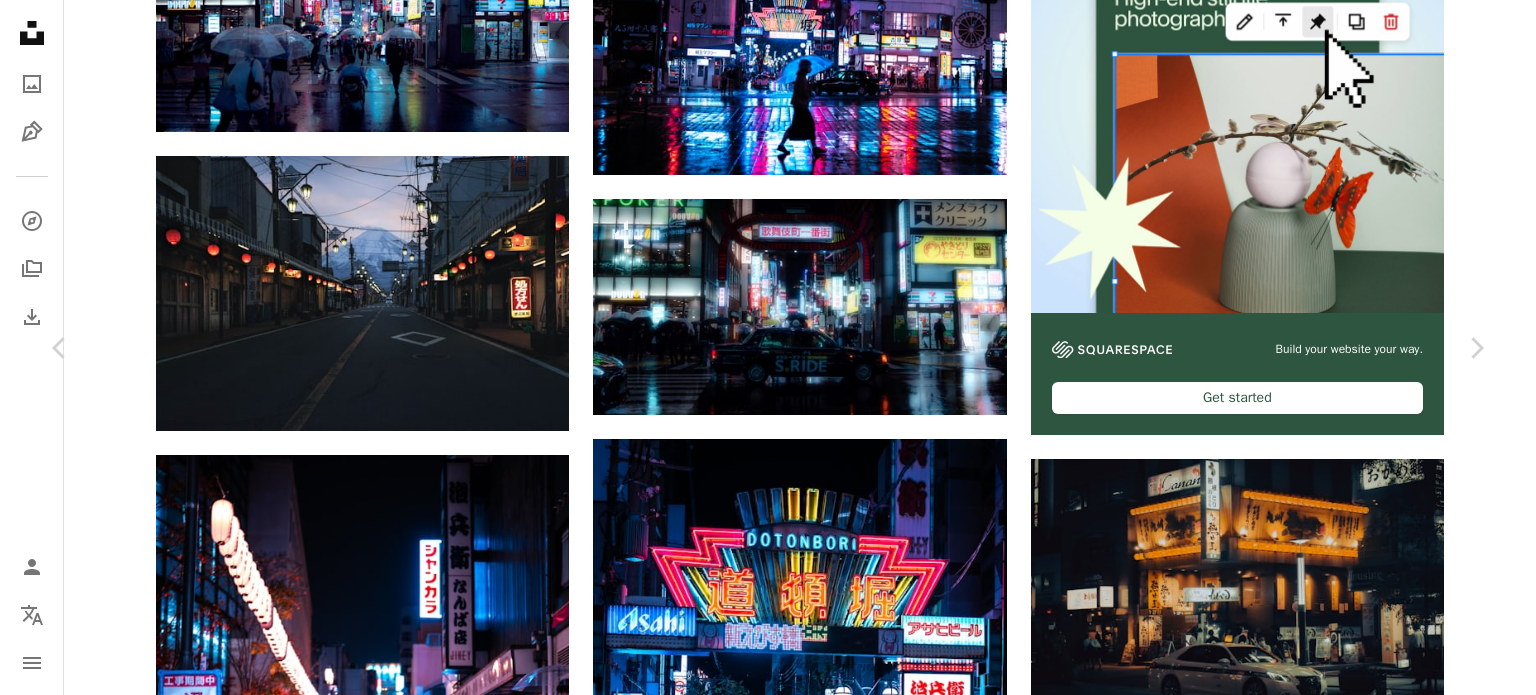 click on "Baixar gratuitamente" at bounding box center (1266, 4123) 